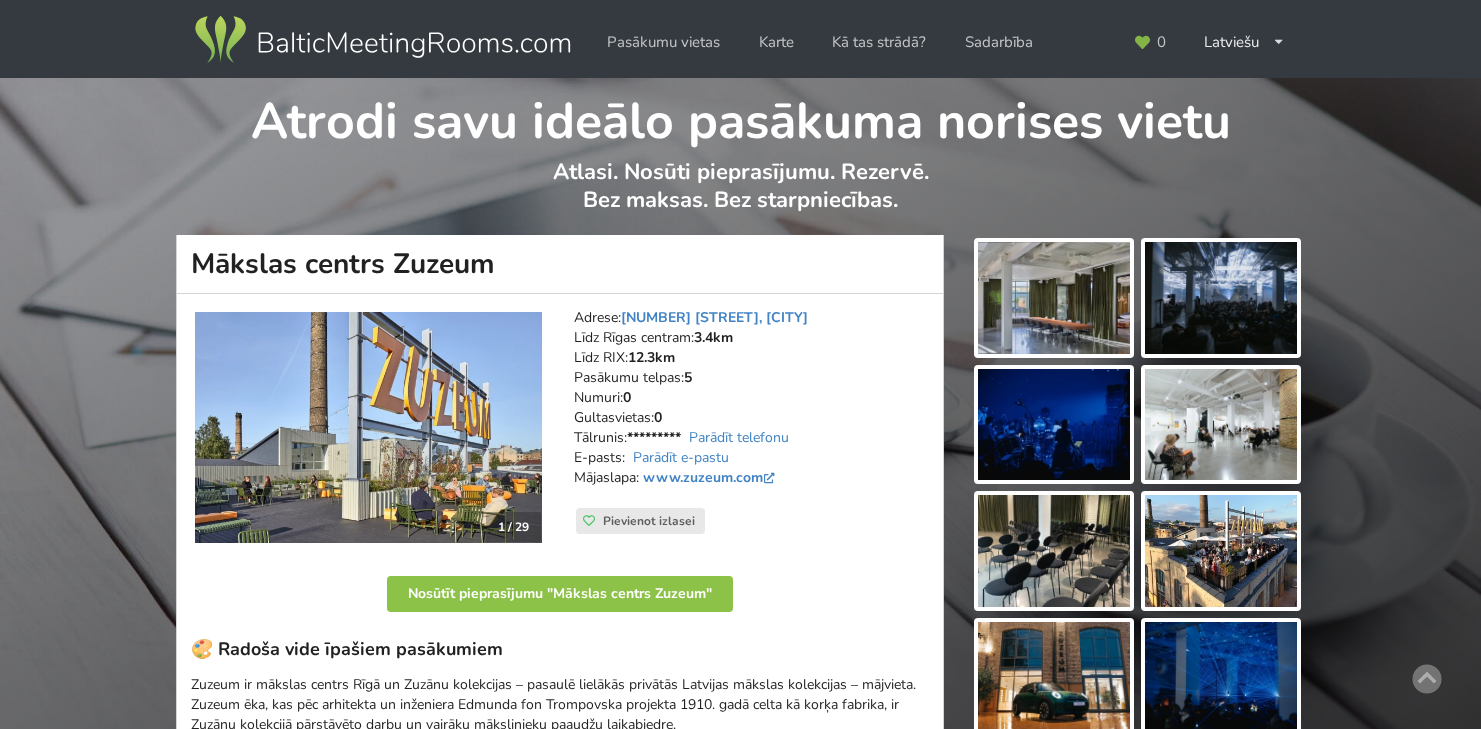 scroll, scrollTop: 0, scrollLeft: 0, axis: both 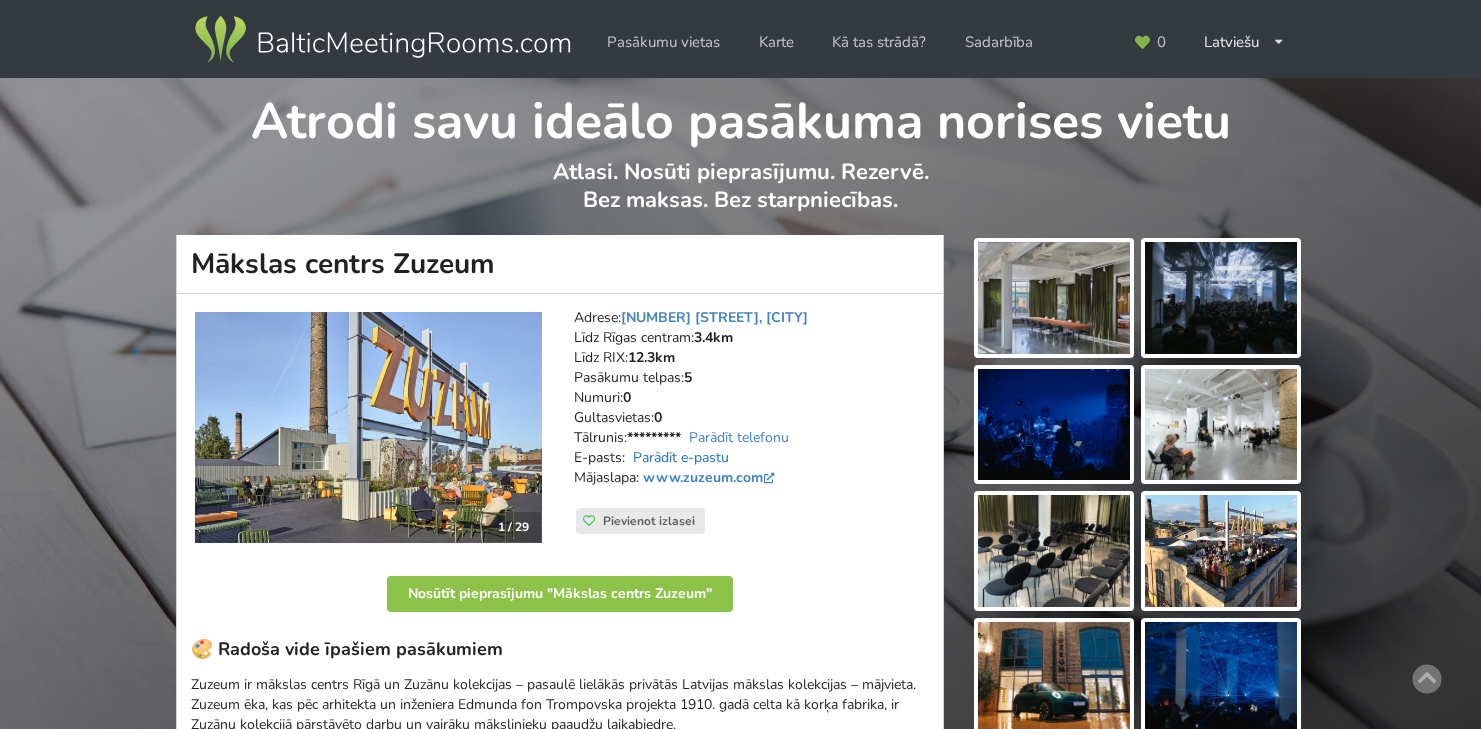 click on "Parādīt e-pastu" at bounding box center (681, 457) 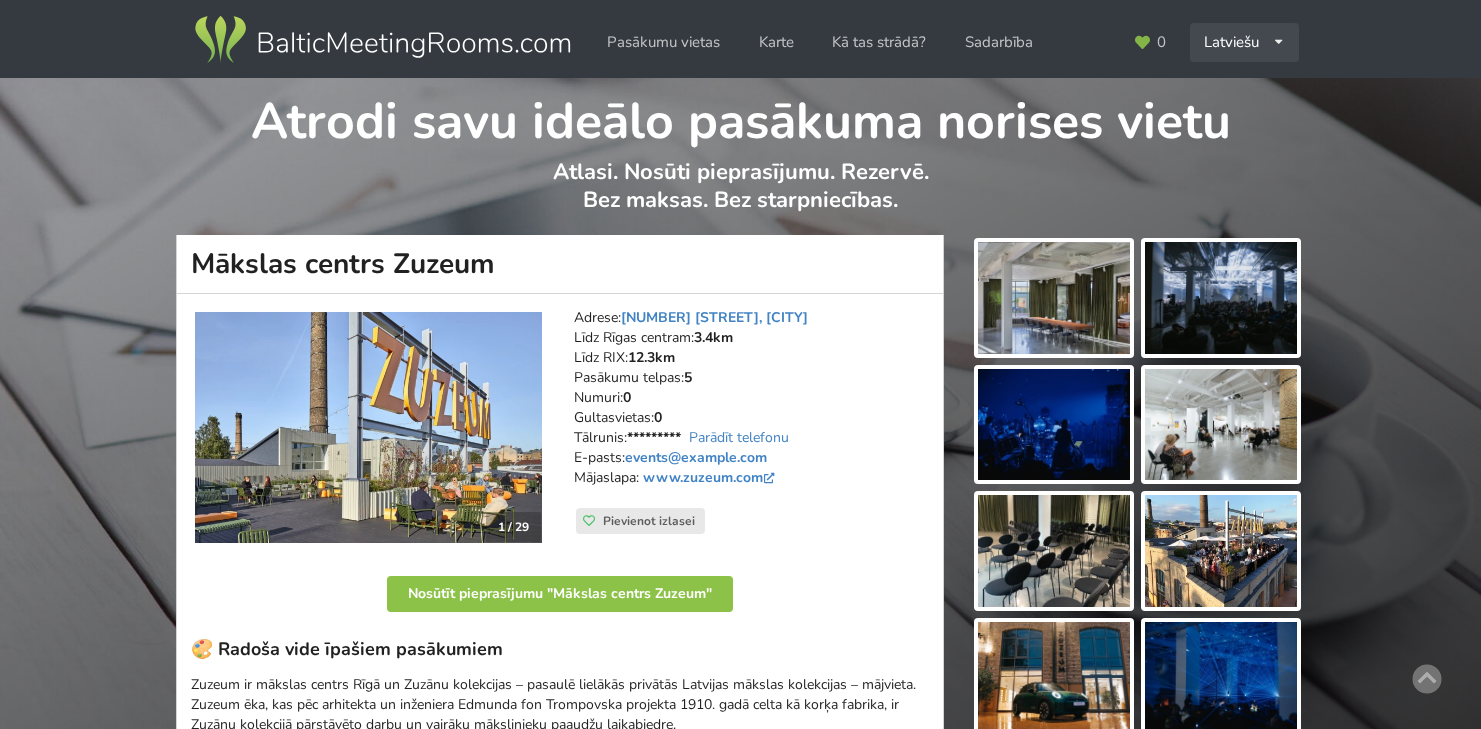 click on "Latviešu
English
Русский" at bounding box center [1244, 42] 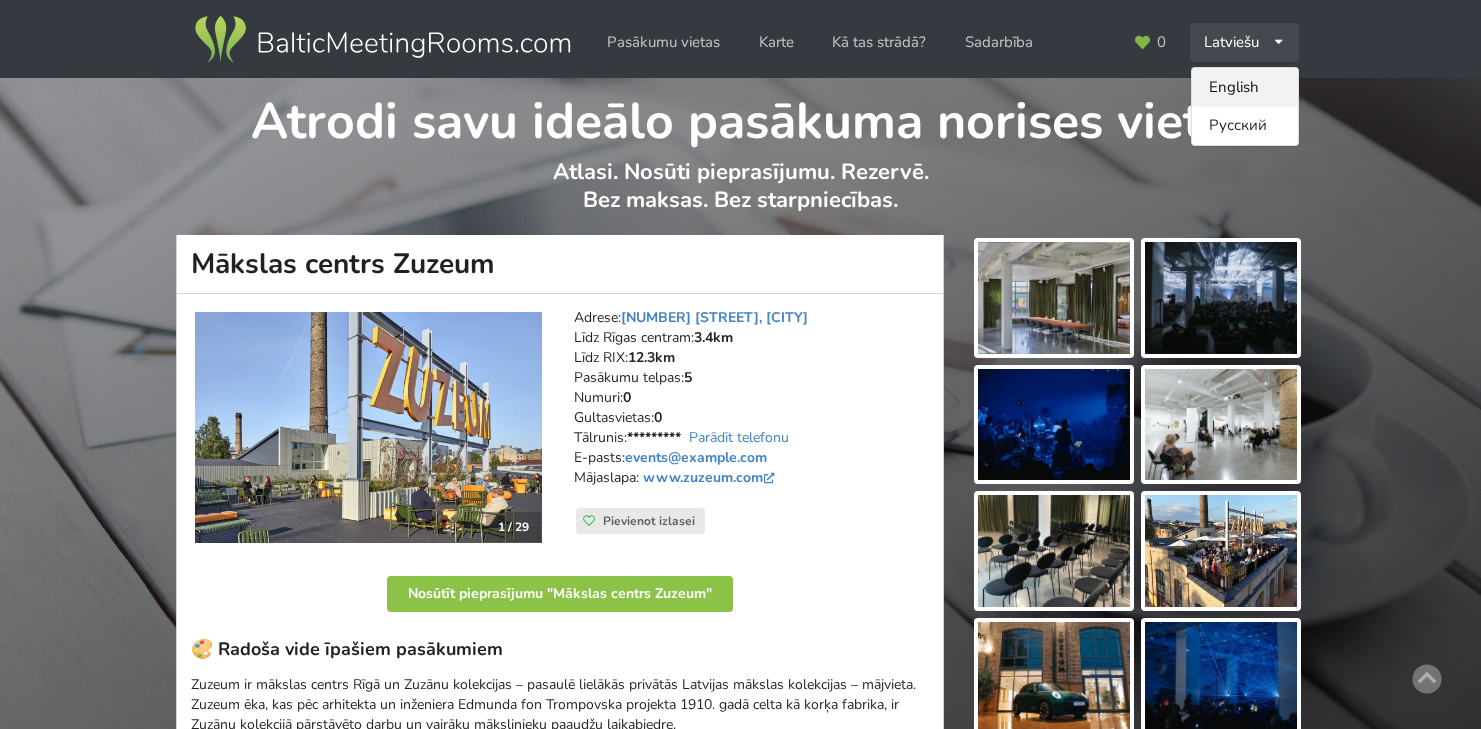 click on "English" at bounding box center [1245, 87] 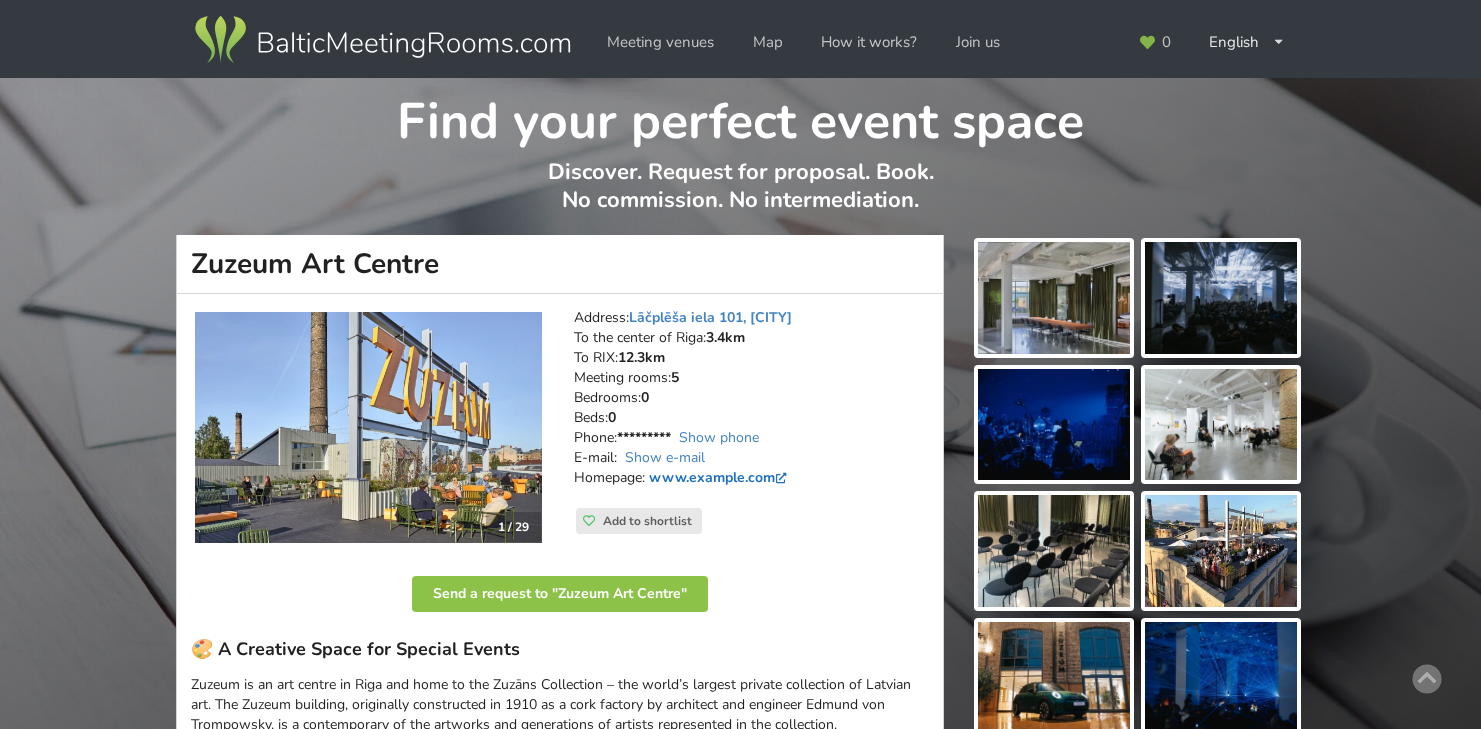 scroll, scrollTop: 0, scrollLeft: 0, axis: both 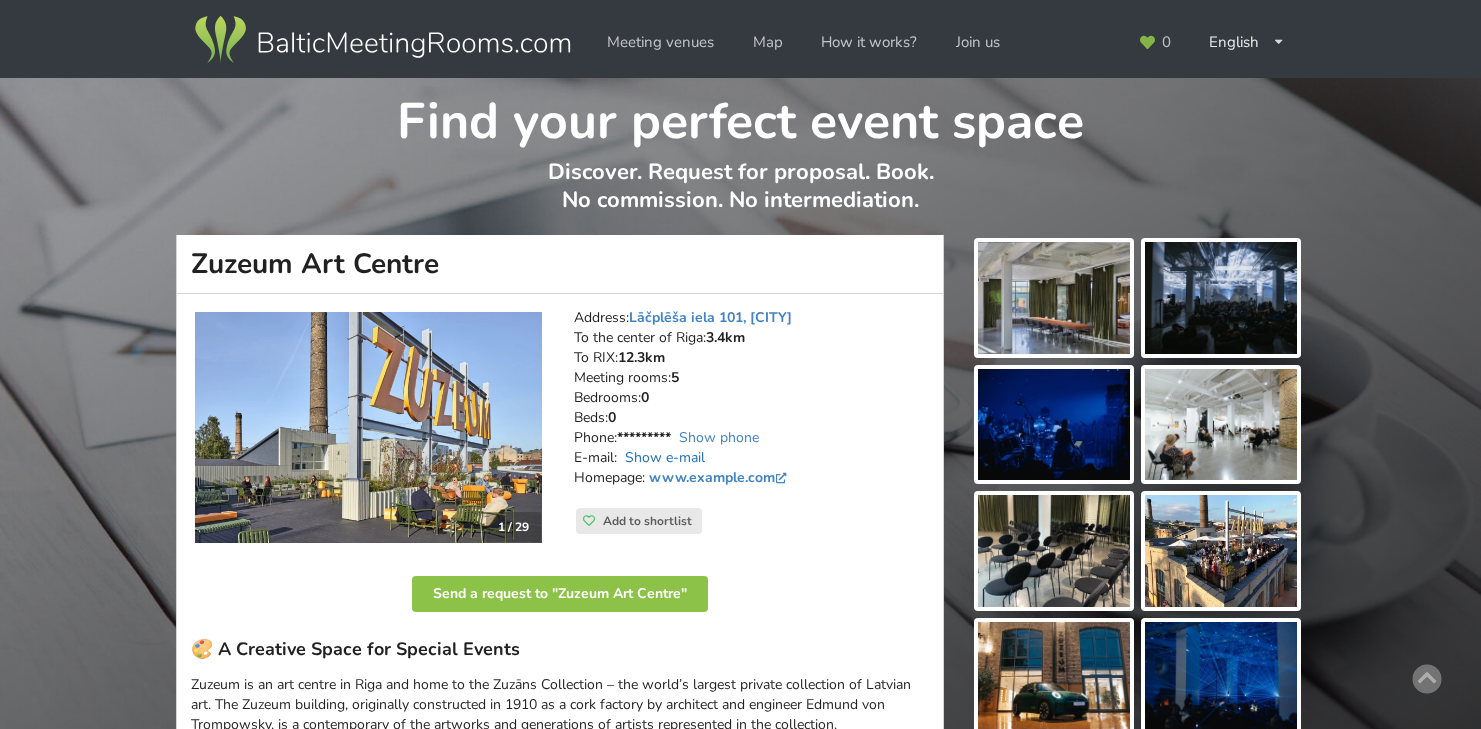 click on "Show e-mail" at bounding box center [665, 457] 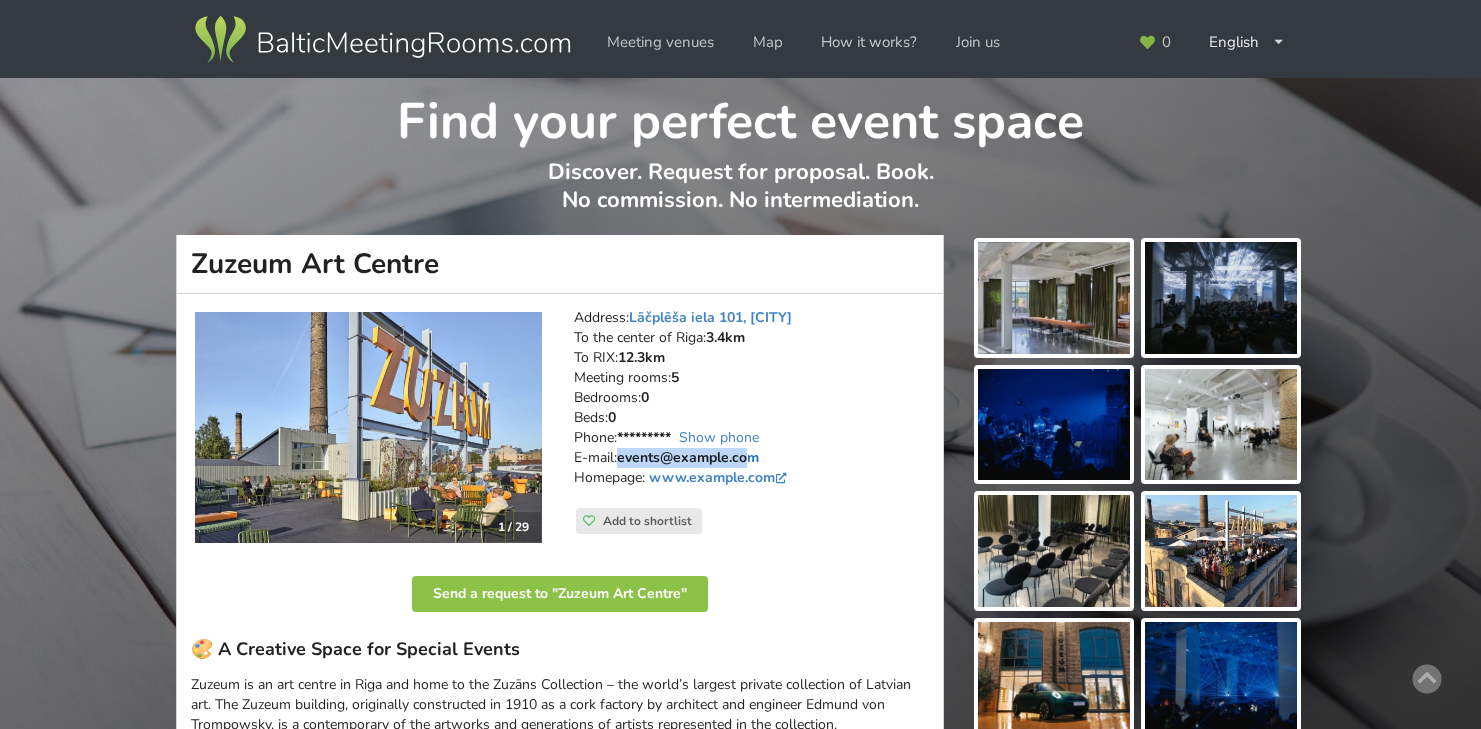 drag, startPoint x: 758, startPoint y: 459, endPoint x: 622, endPoint y: 460, distance: 136.00368 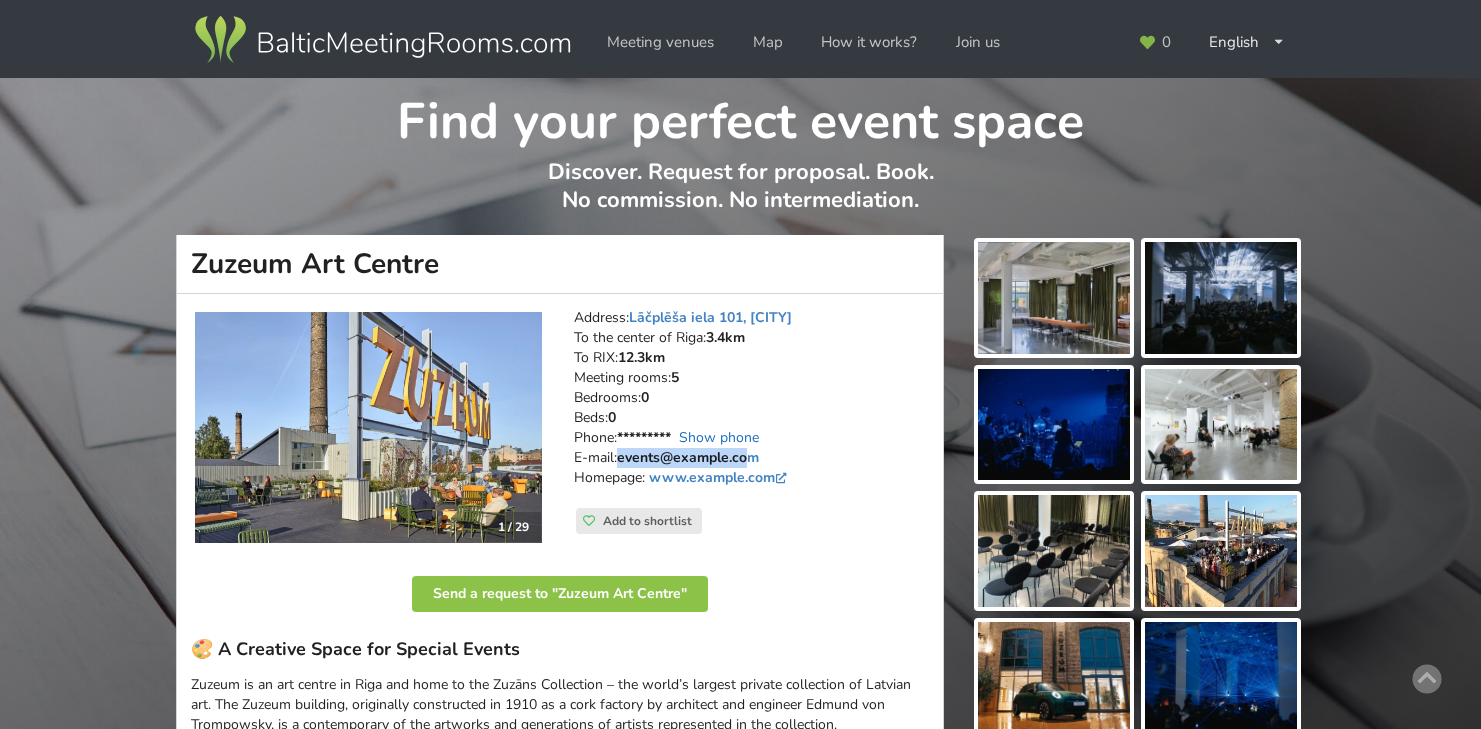 click on "Show phone" at bounding box center [719, 437] 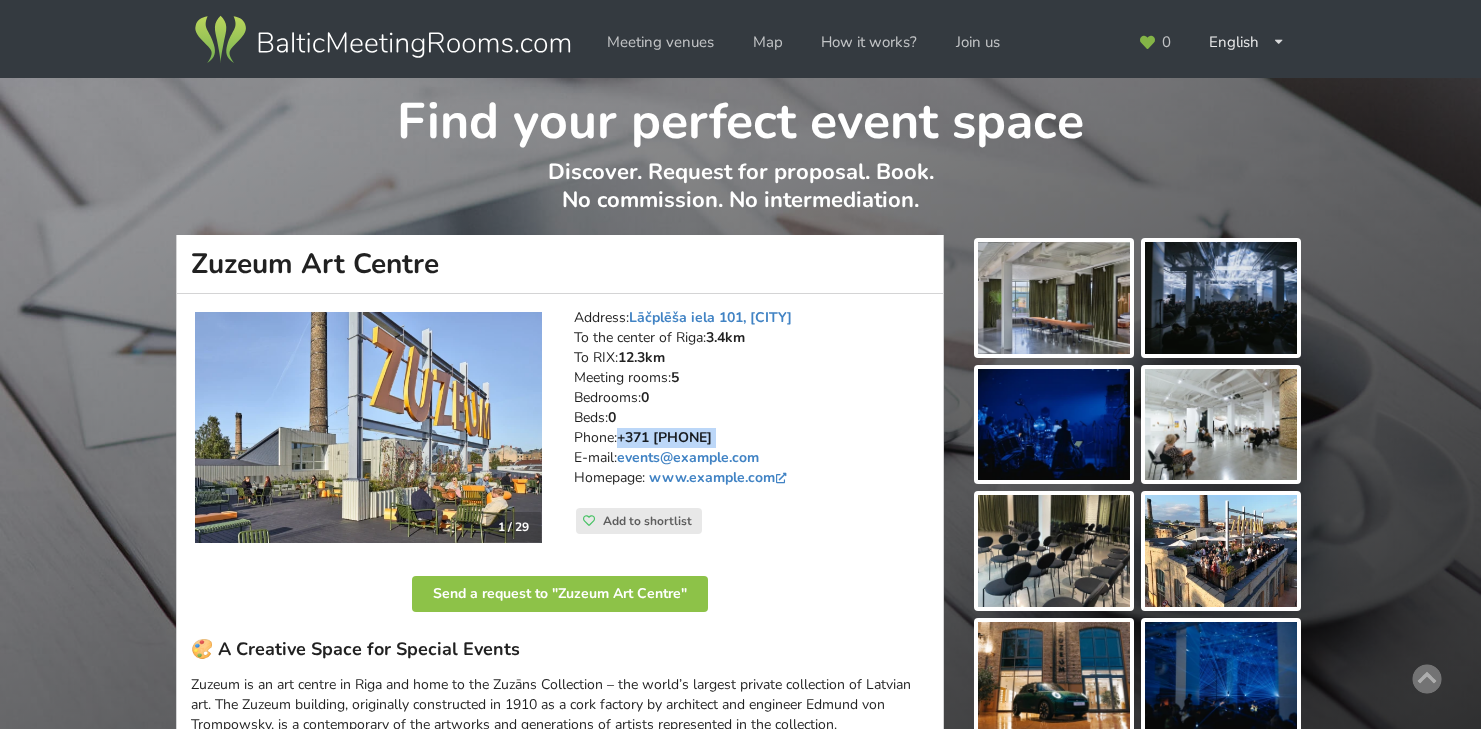 drag, startPoint x: 748, startPoint y: 434, endPoint x: 622, endPoint y: 438, distance: 126.06348 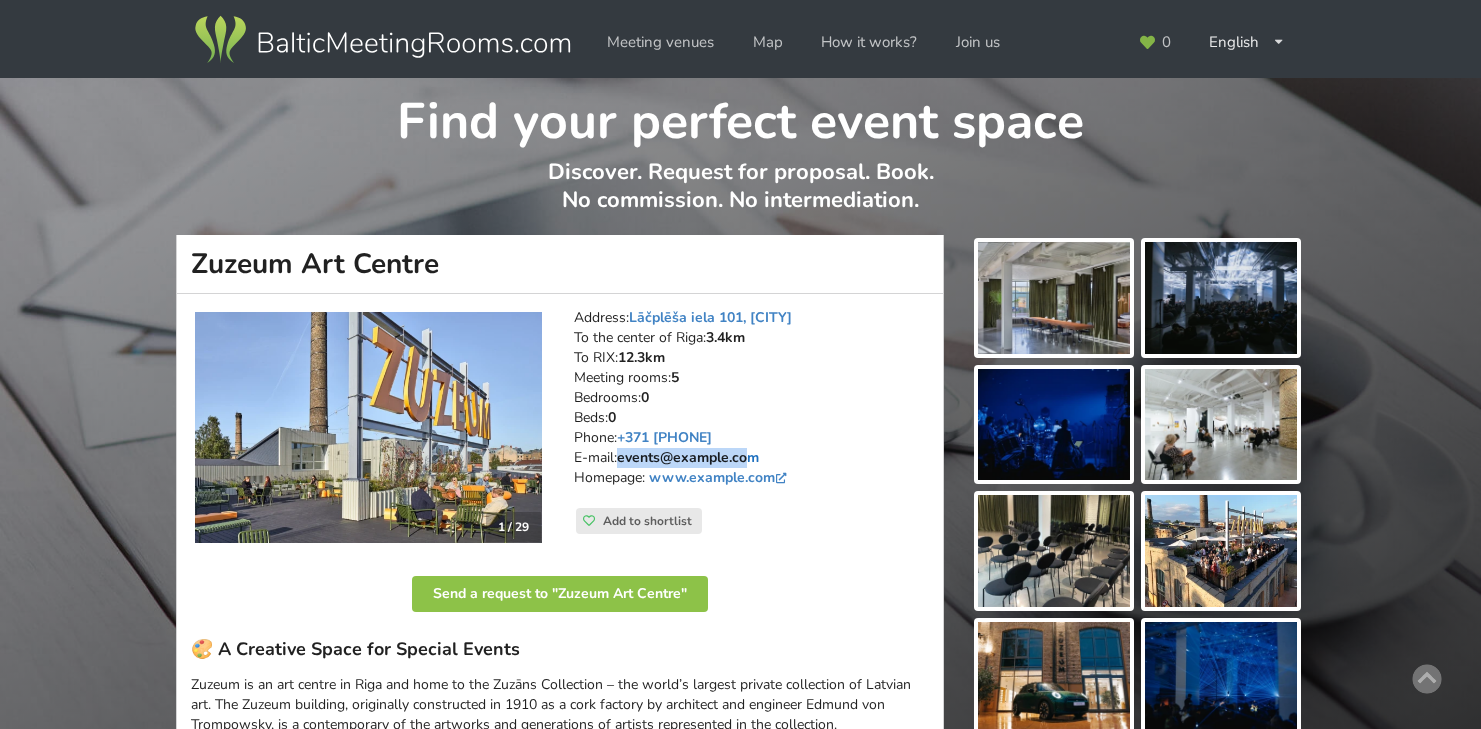 drag, startPoint x: 758, startPoint y: 456, endPoint x: 621, endPoint y: 458, distance: 137.0146 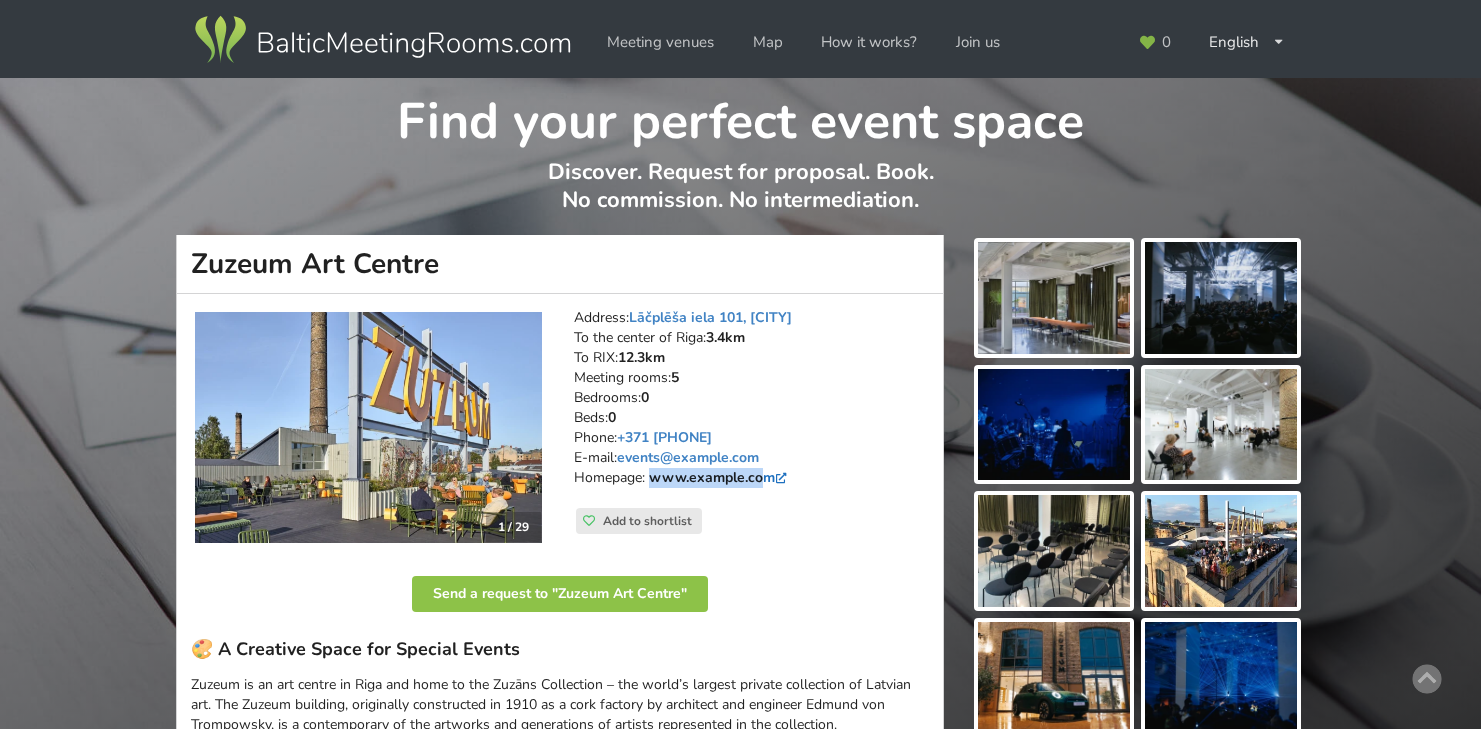 drag, startPoint x: 648, startPoint y: 473, endPoint x: 768, endPoint y: 481, distance: 120.26637 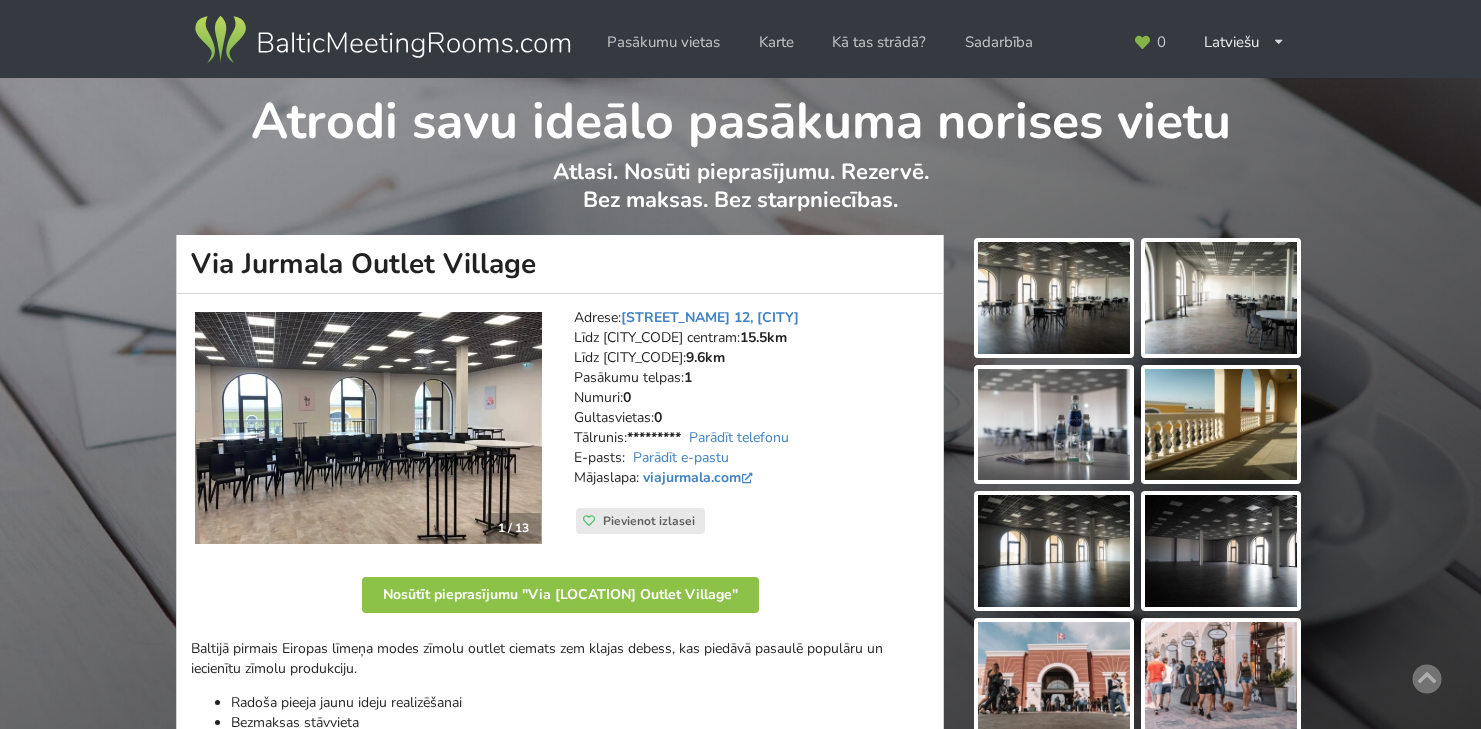 scroll, scrollTop: 0, scrollLeft: 0, axis: both 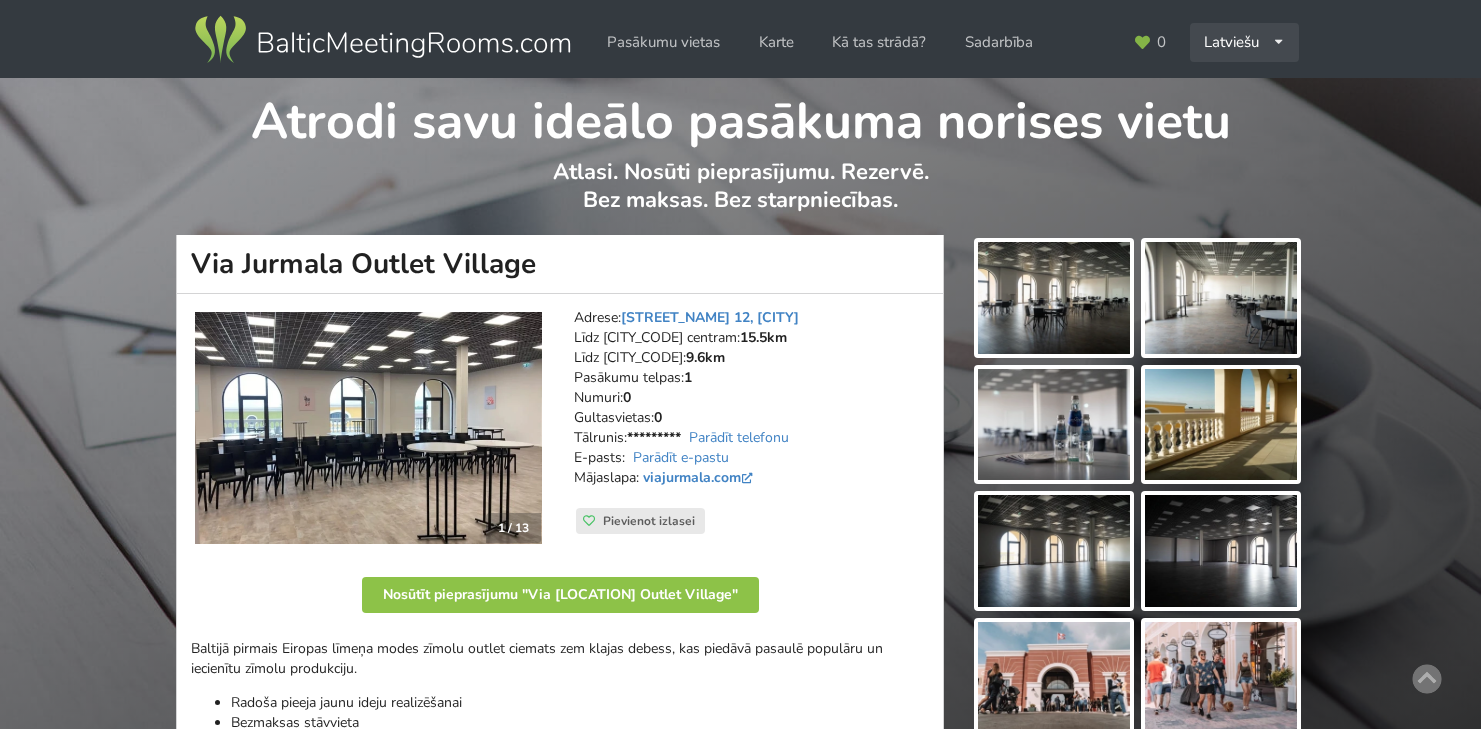 click on "Latviešu
English
Русский" at bounding box center [1244, 42] 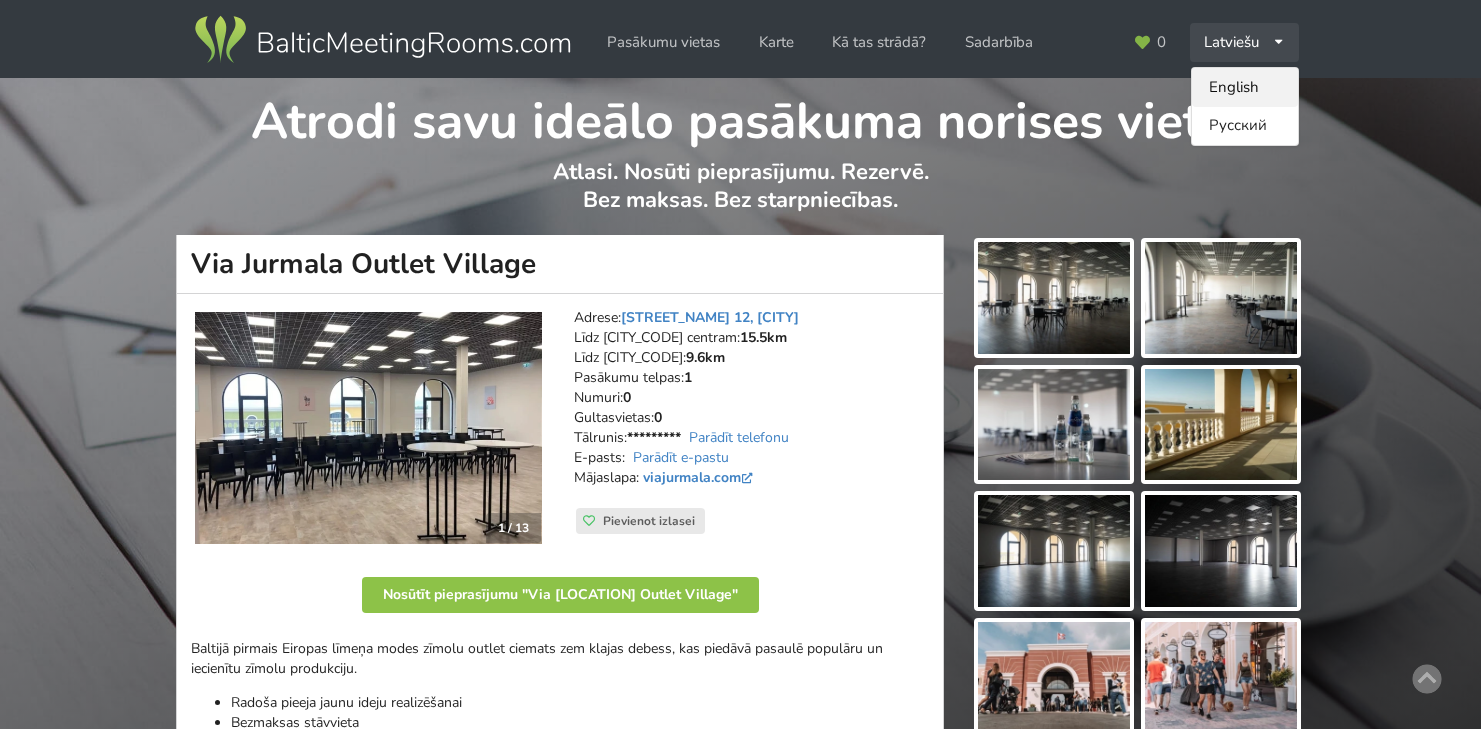 click on "English" at bounding box center [1245, 87] 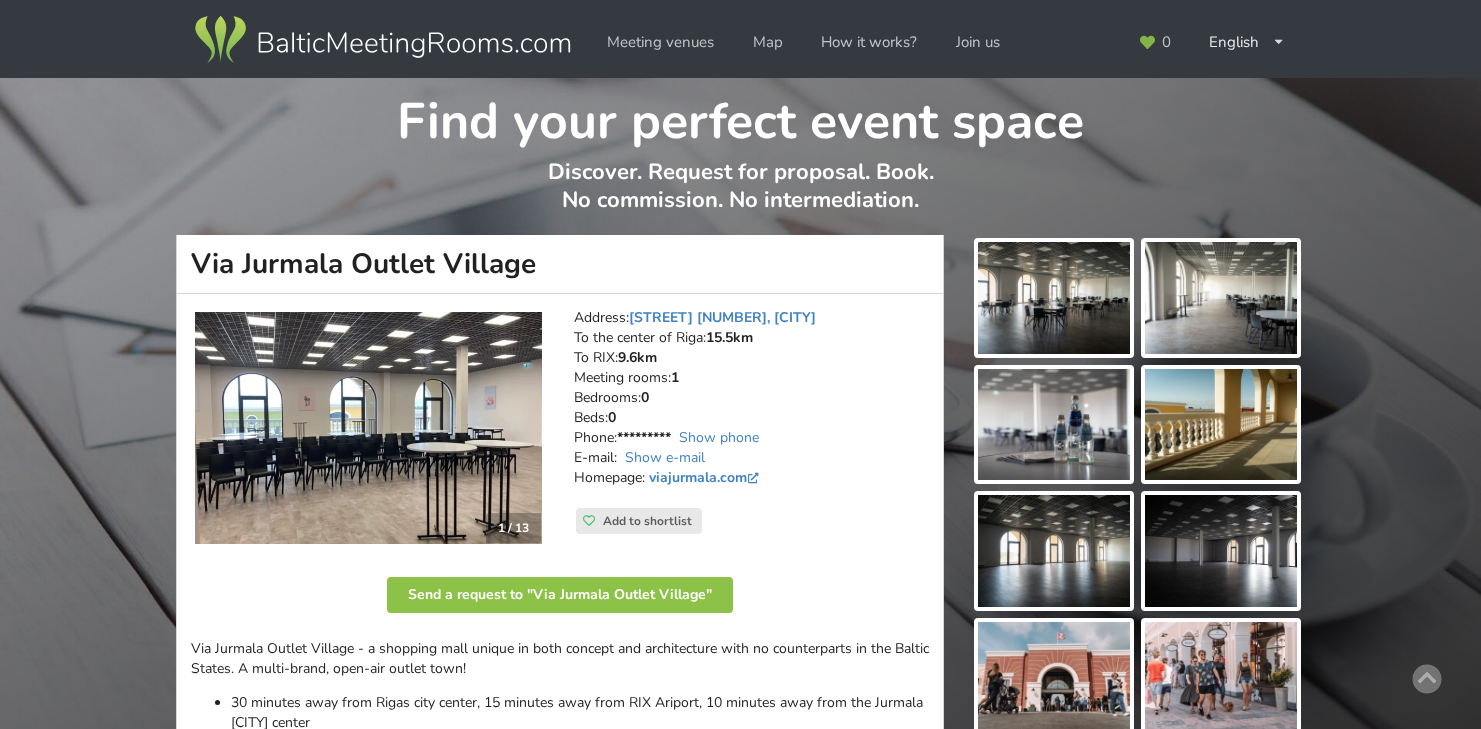 scroll, scrollTop: 0, scrollLeft: 0, axis: both 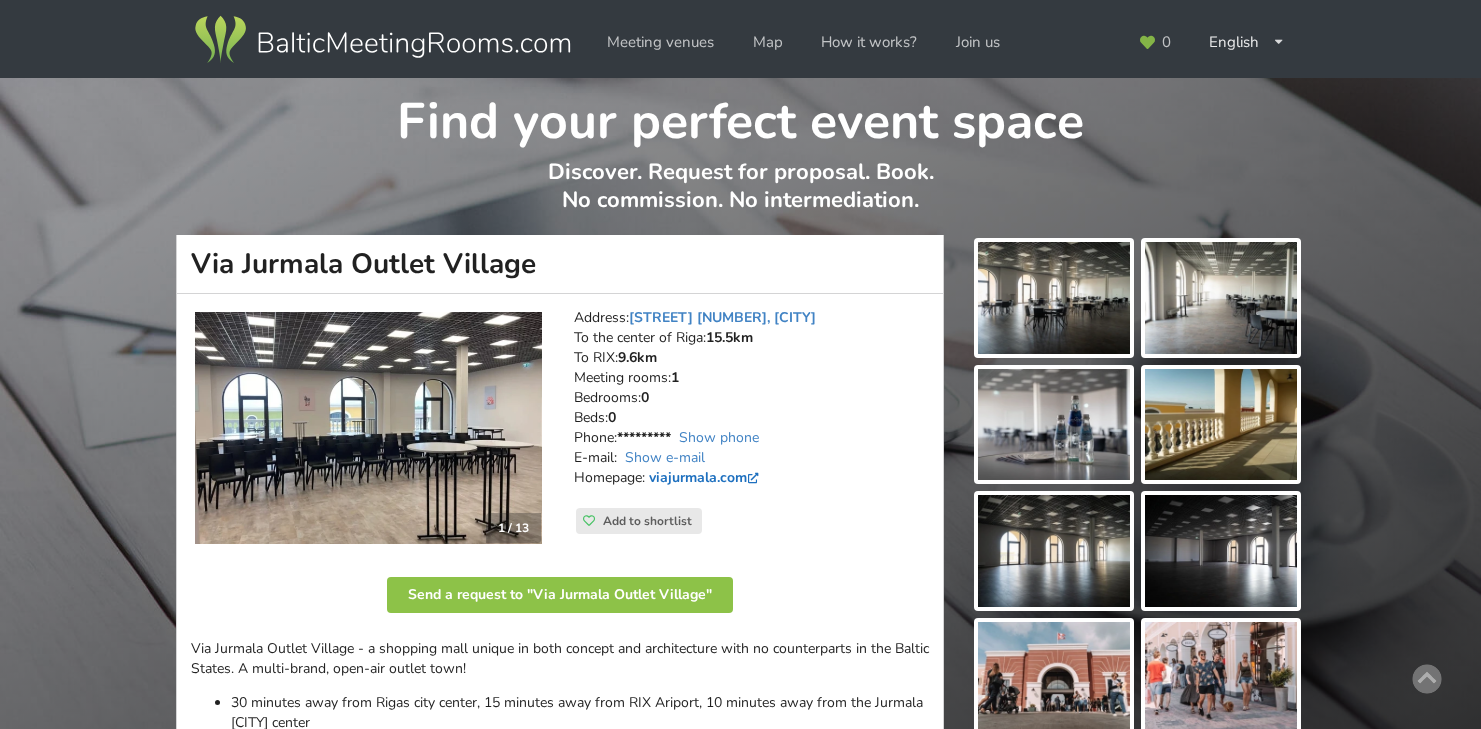 click at bounding box center [753, 478] 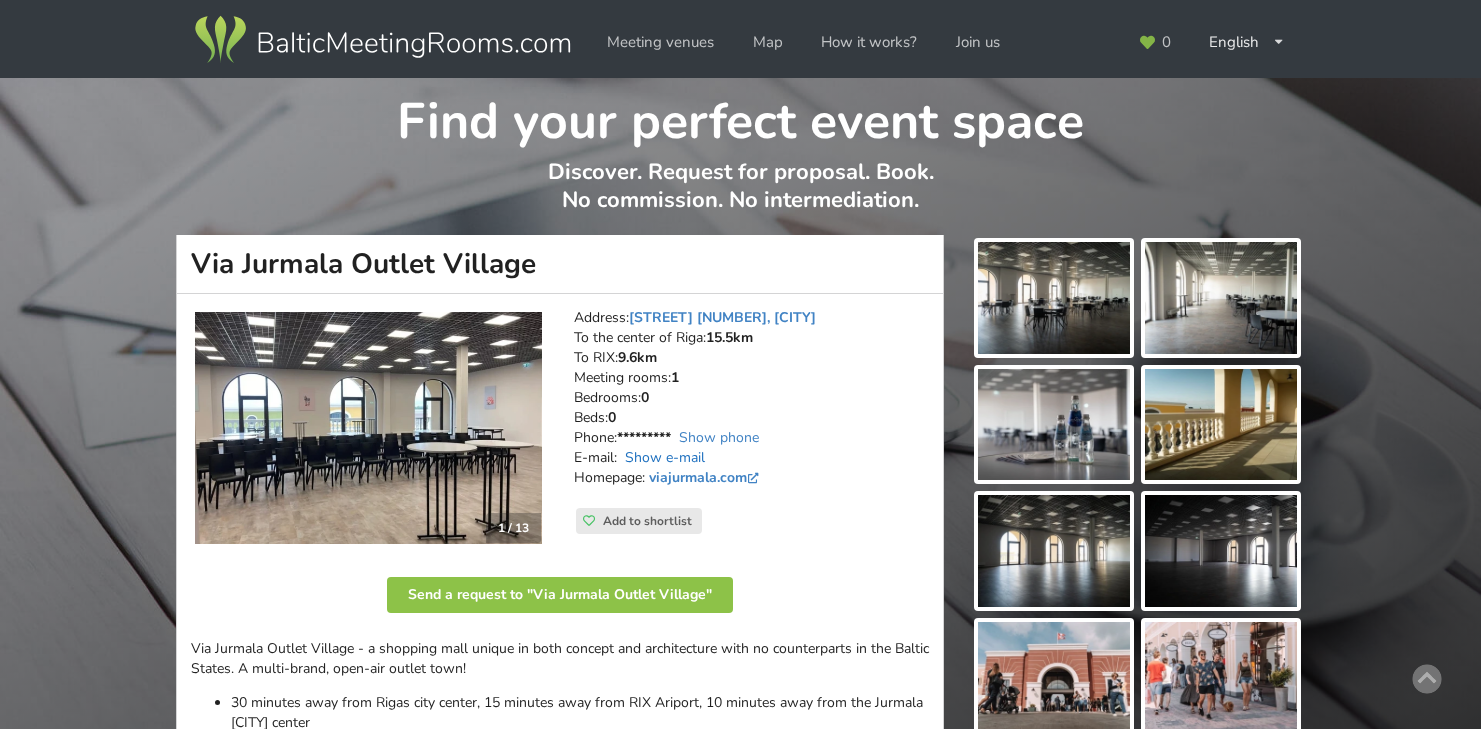click on "Show e-mail" at bounding box center (665, 457) 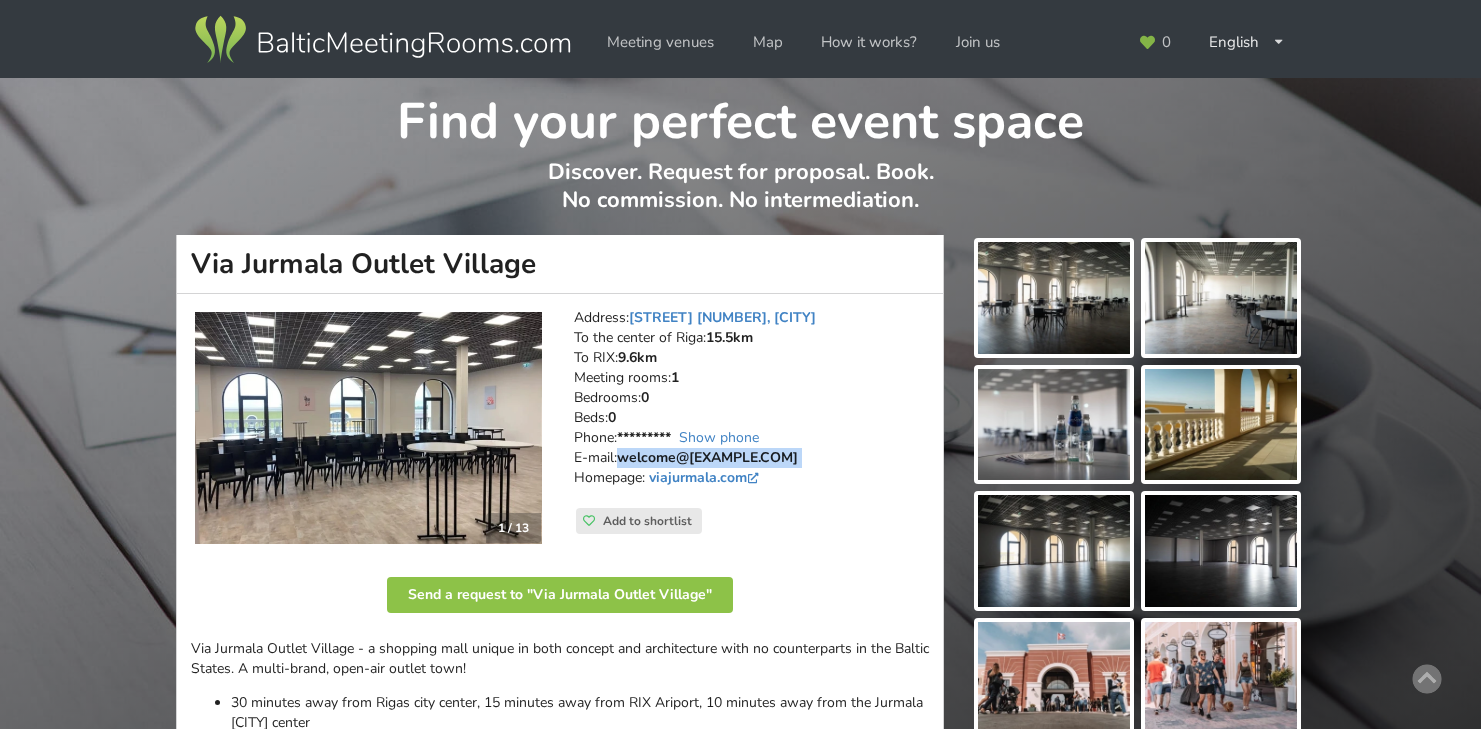 drag, startPoint x: 803, startPoint y: 456, endPoint x: 620, endPoint y: 462, distance: 183.09833 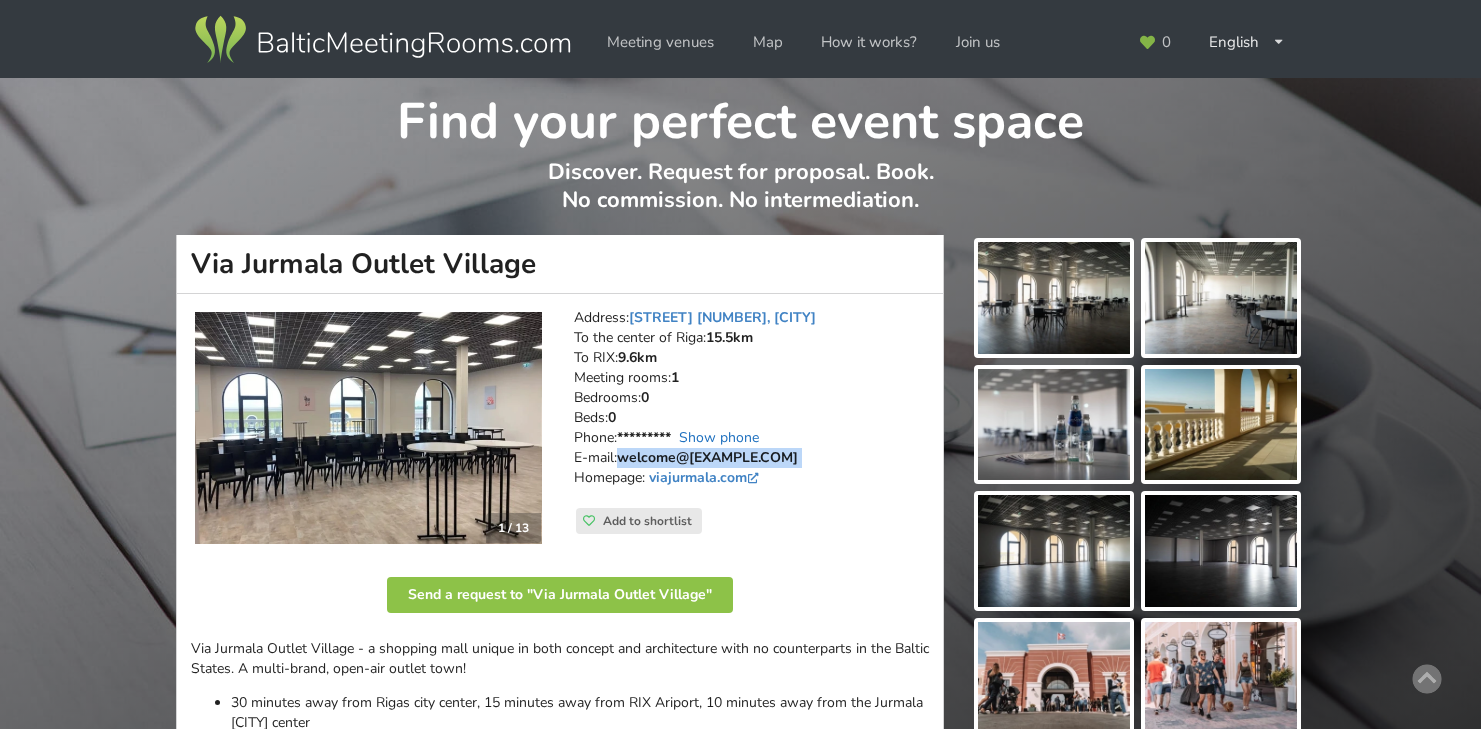 click on "Show phone" at bounding box center [719, 437] 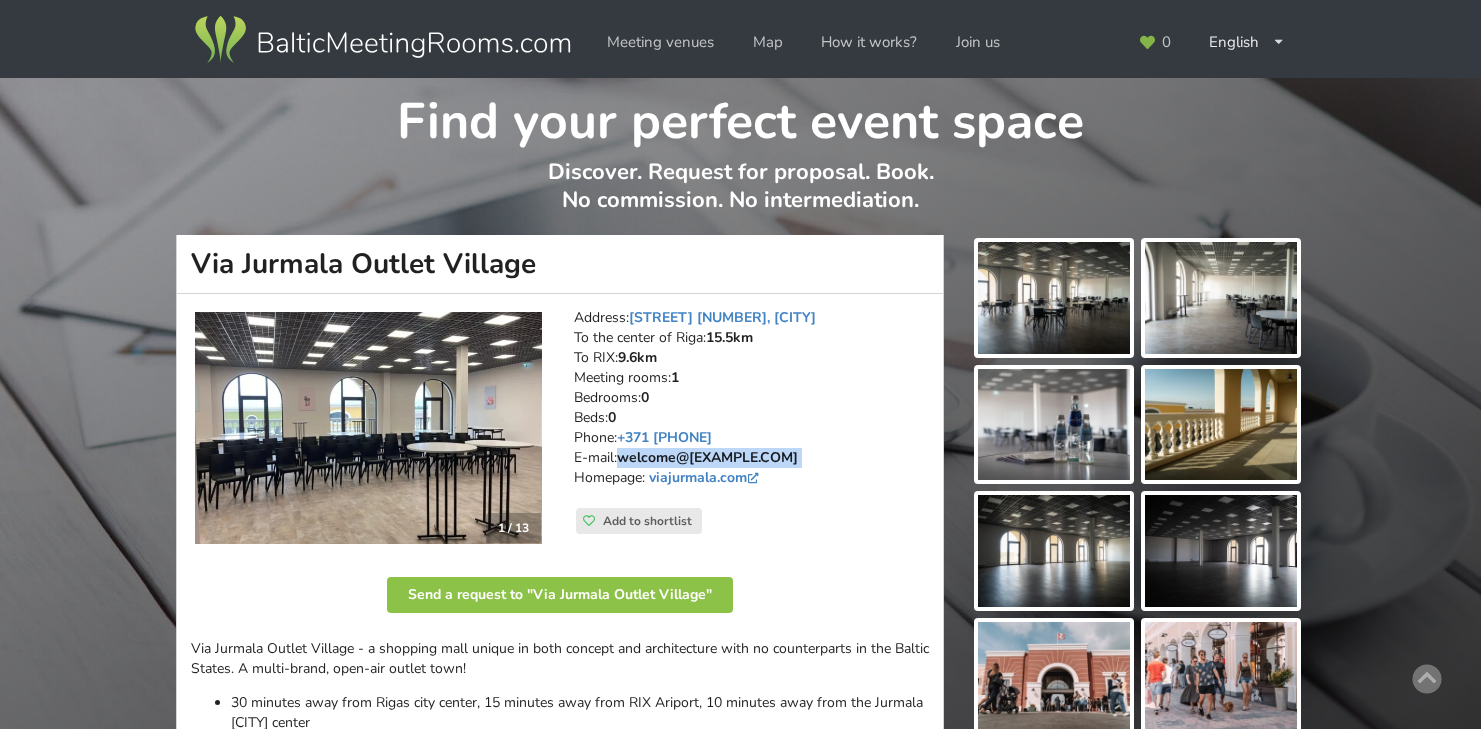 drag, startPoint x: 743, startPoint y: 436, endPoint x: 618, endPoint y: 436, distance: 125 